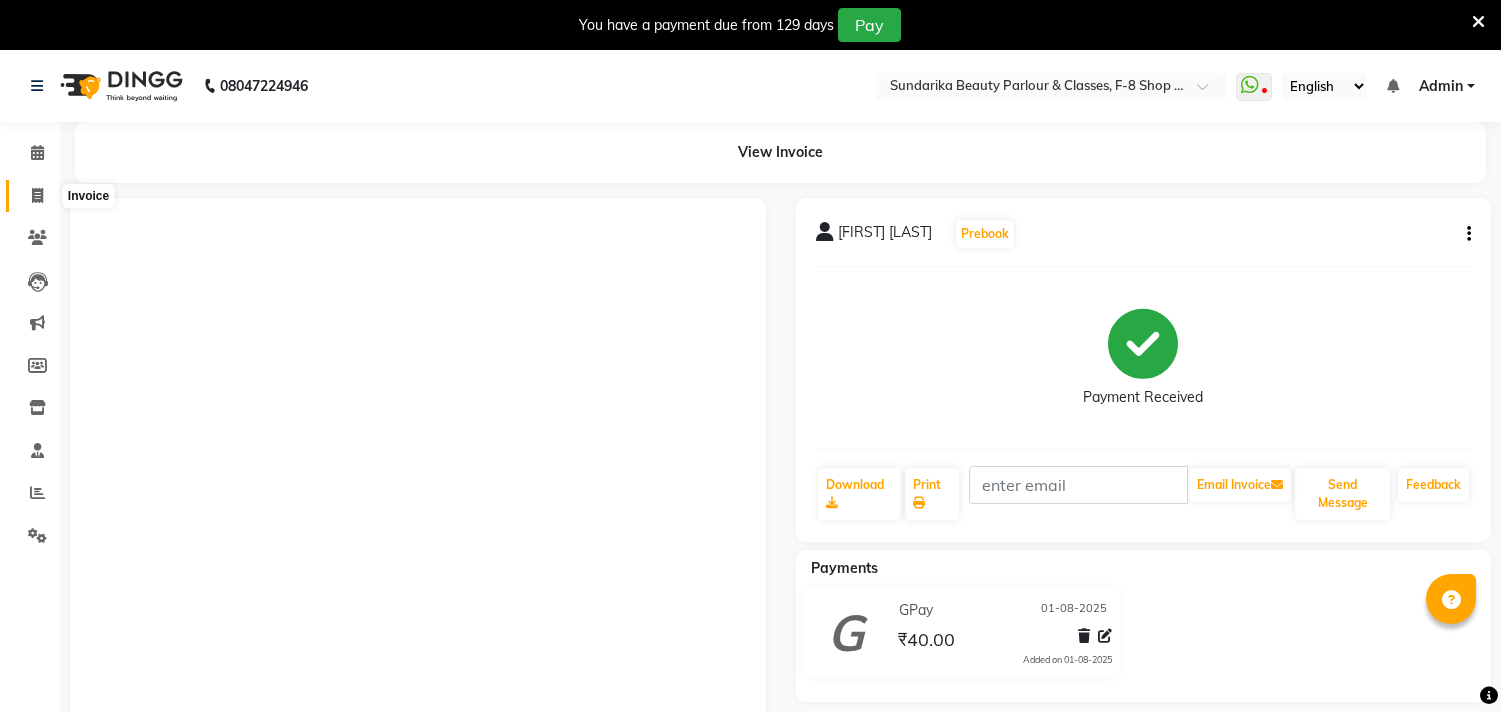 scroll, scrollTop: 0, scrollLeft: 0, axis: both 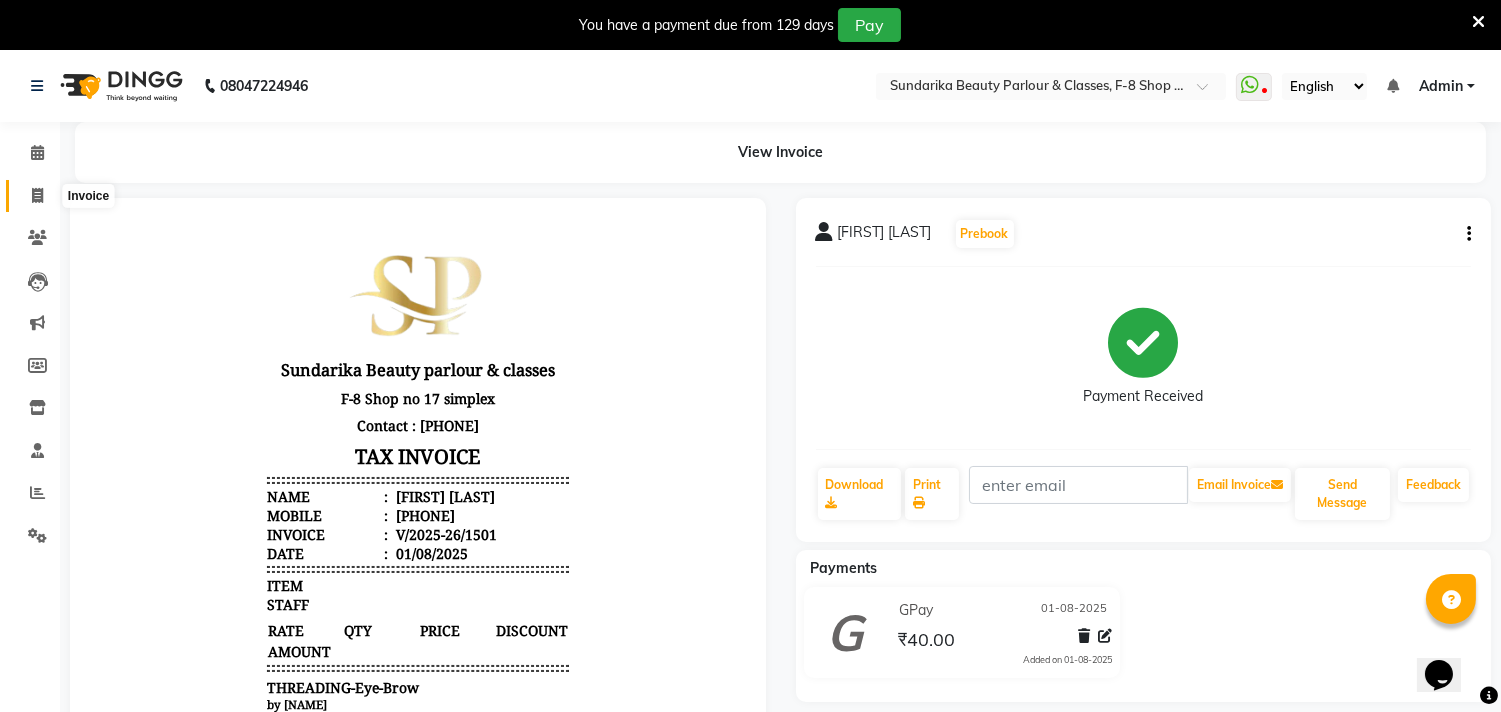 click 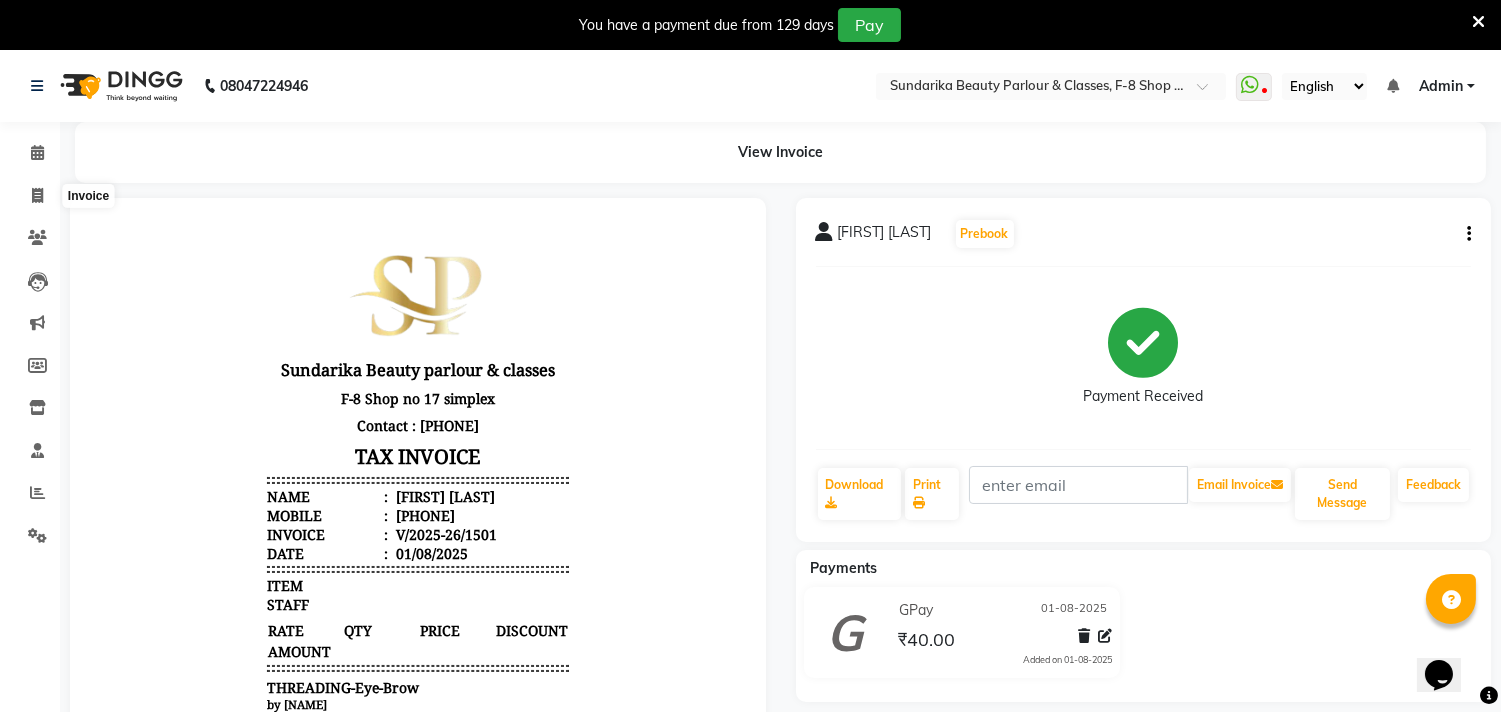 select on "5341" 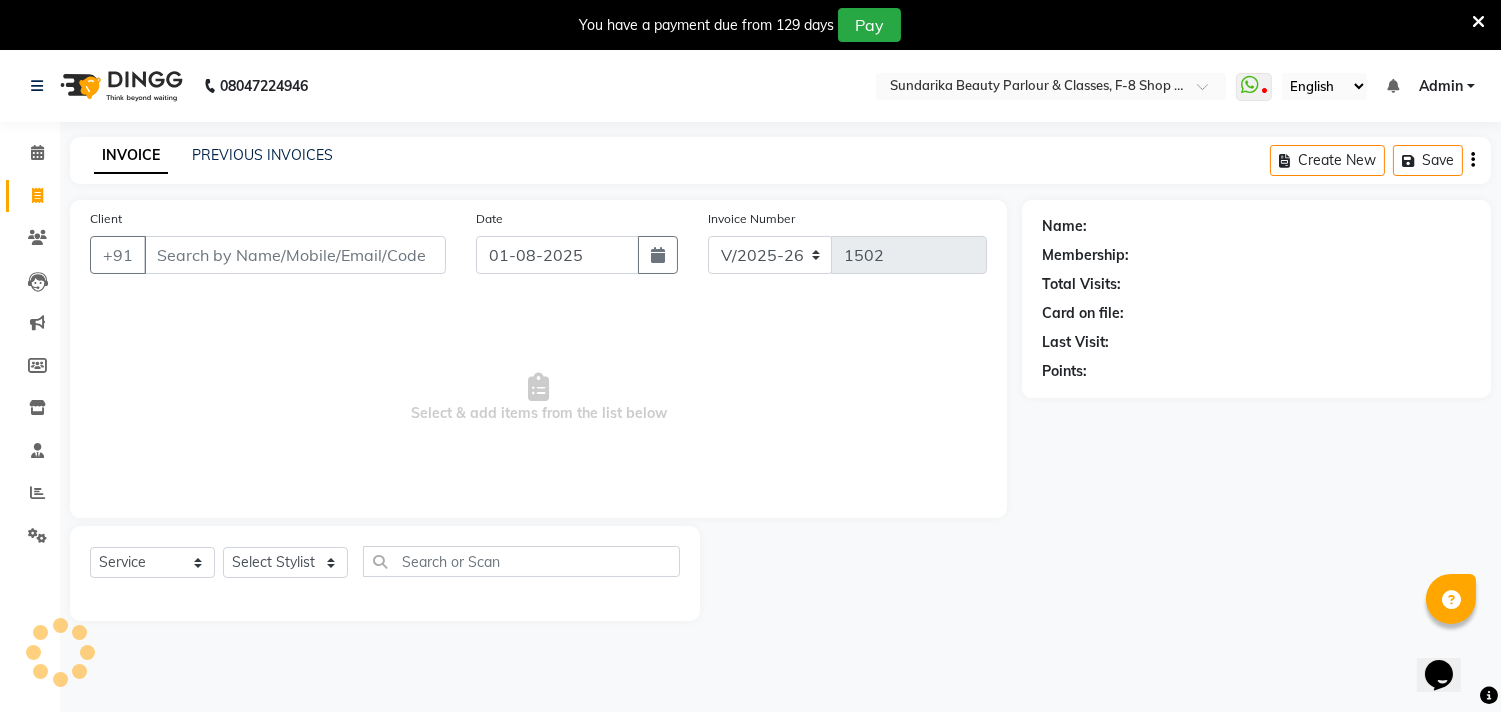 scroll, scrollTop: 50, scrollLeft: 0, axis: vertical 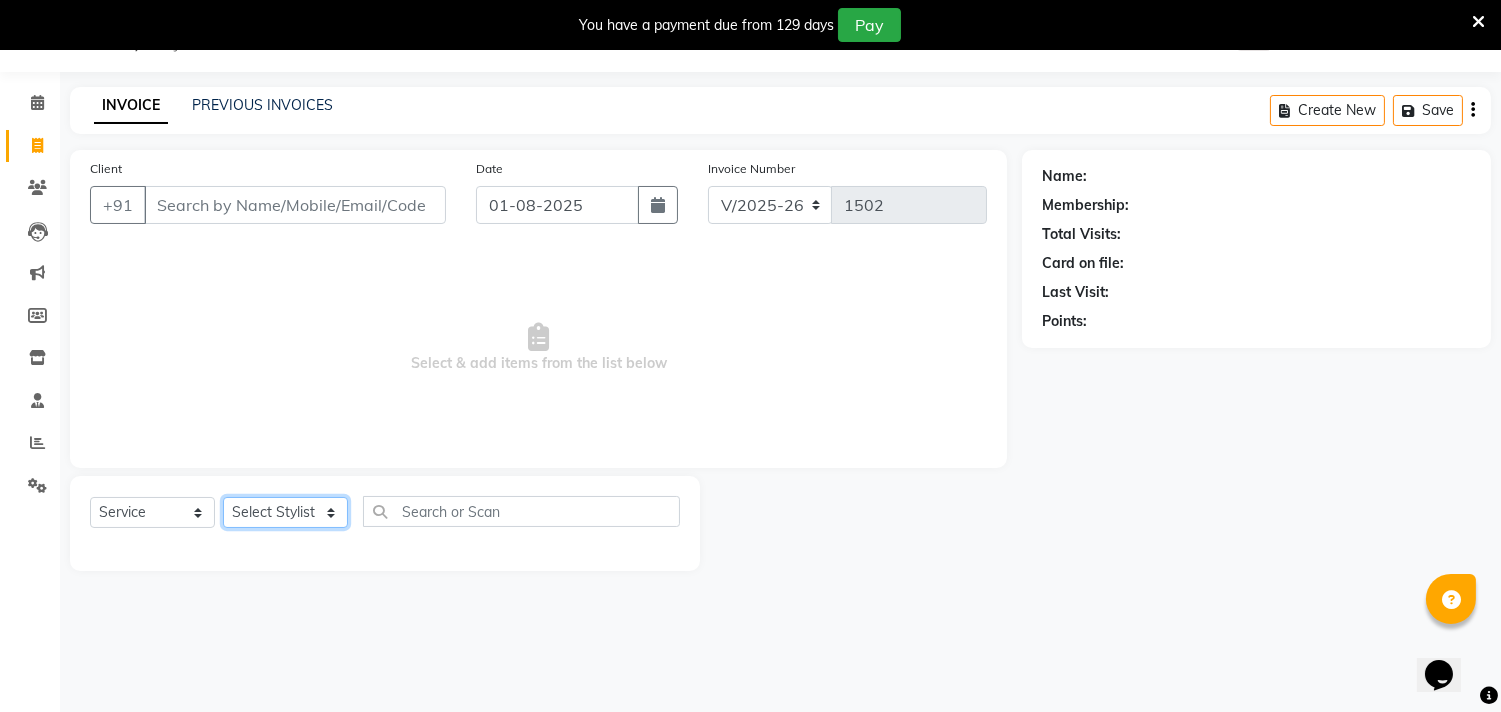 click on "Select Stylist Gita mala Sanjivani Vaishali Mam" 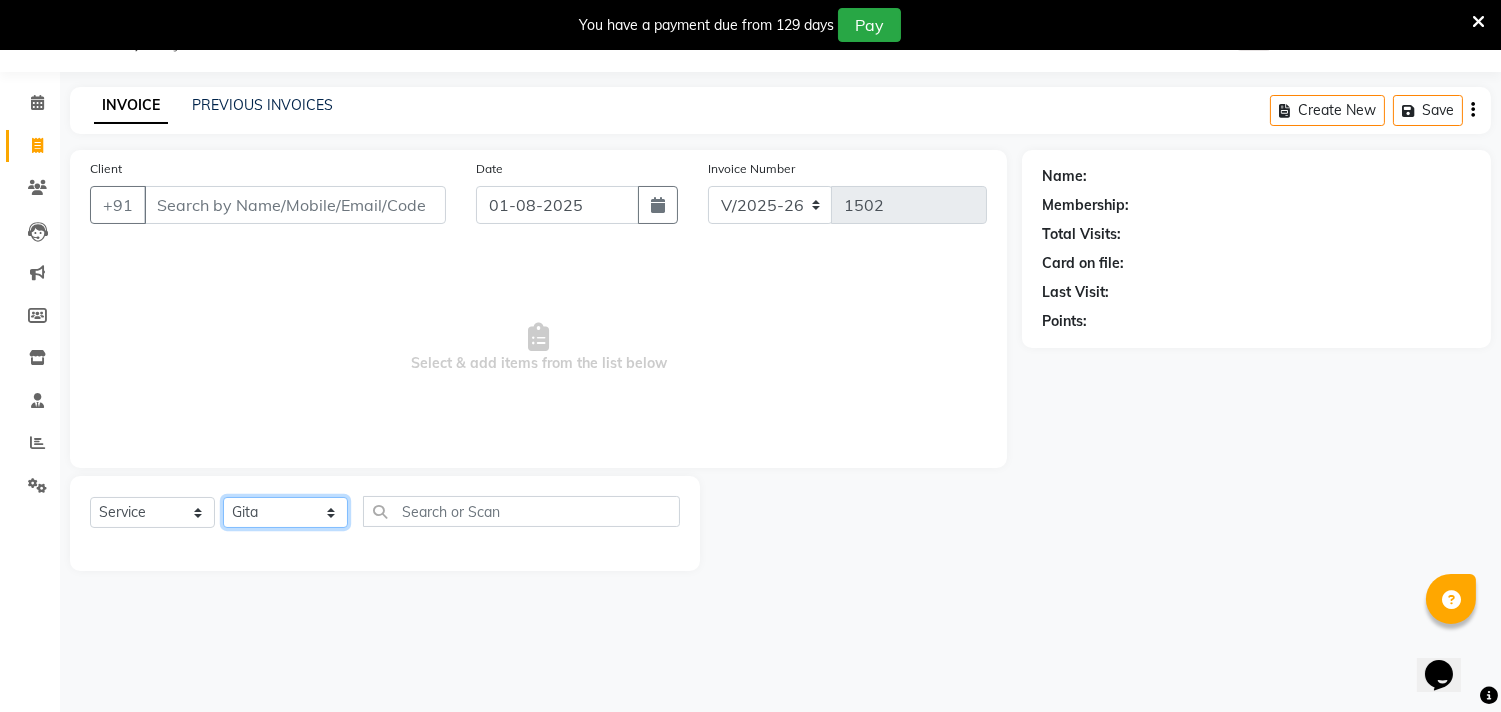 click on "Select Stylist Gita mala Sanjivani Vaishali Mam" 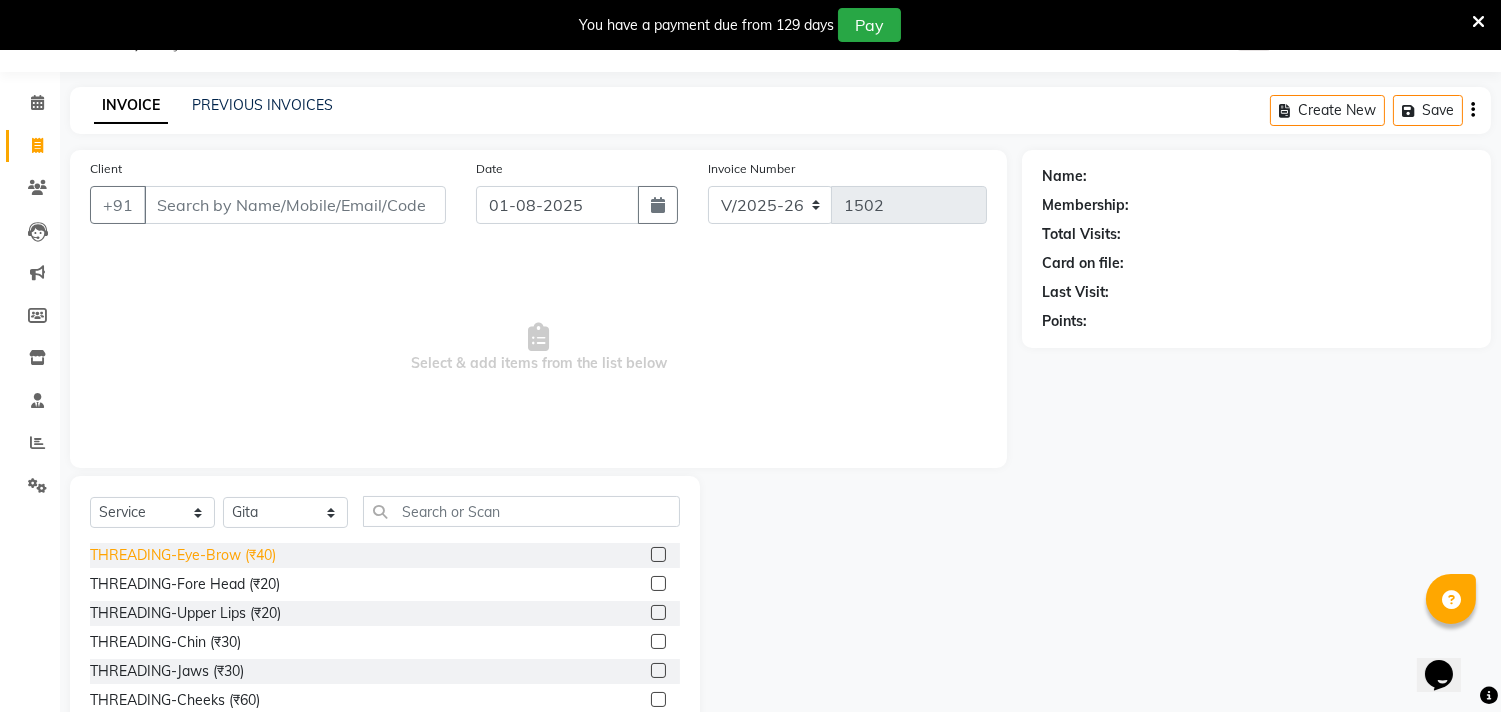 click on "THREADING-Eye-Brow (₹40)" 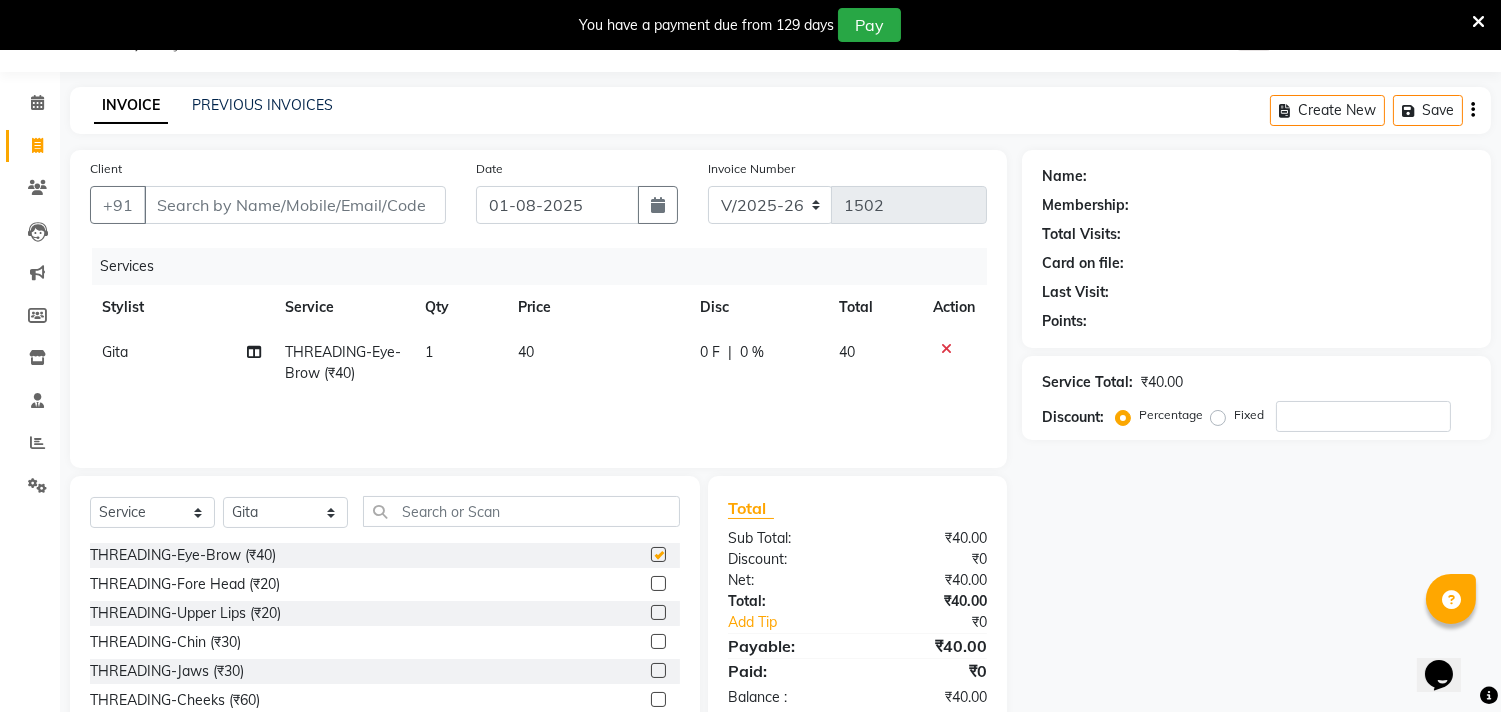 checkbox on "false" 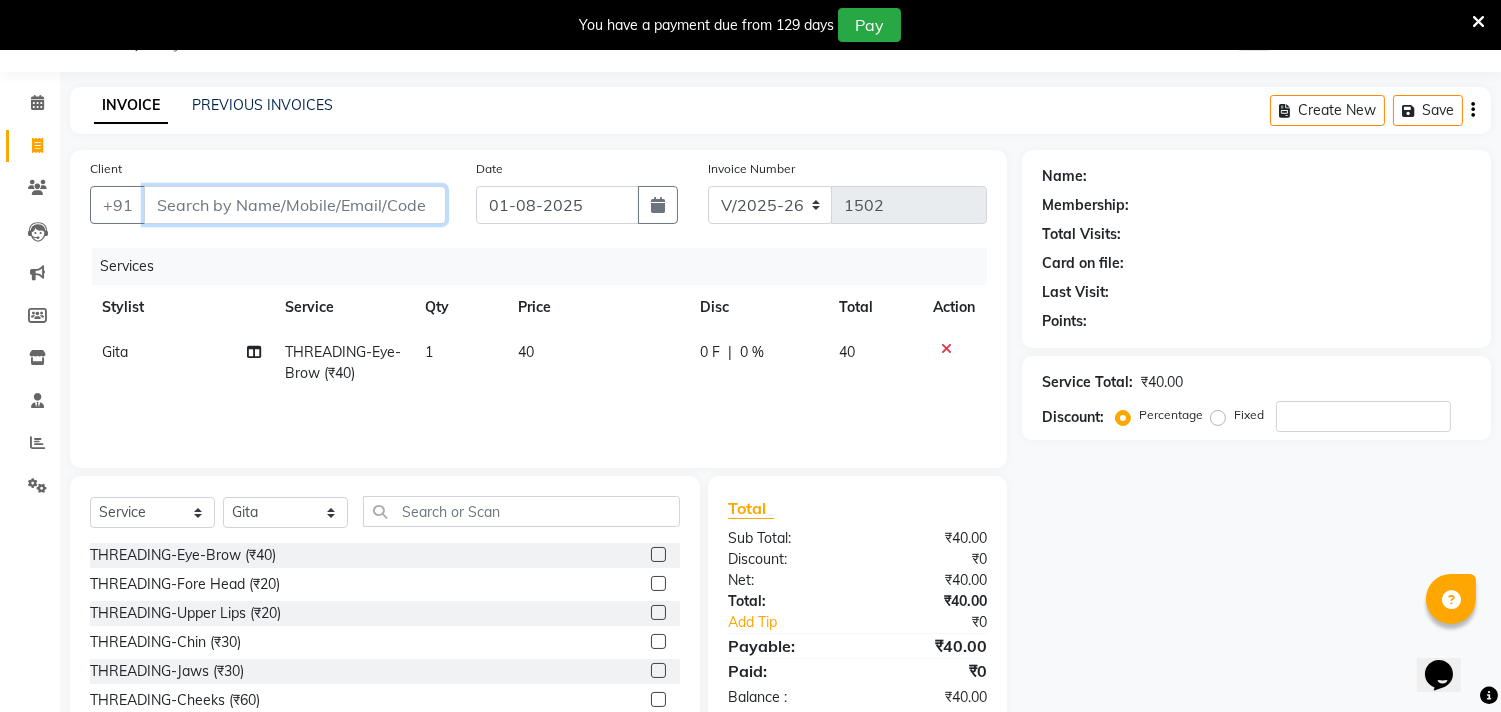 click on "Client" at bounding box center [295, 205] 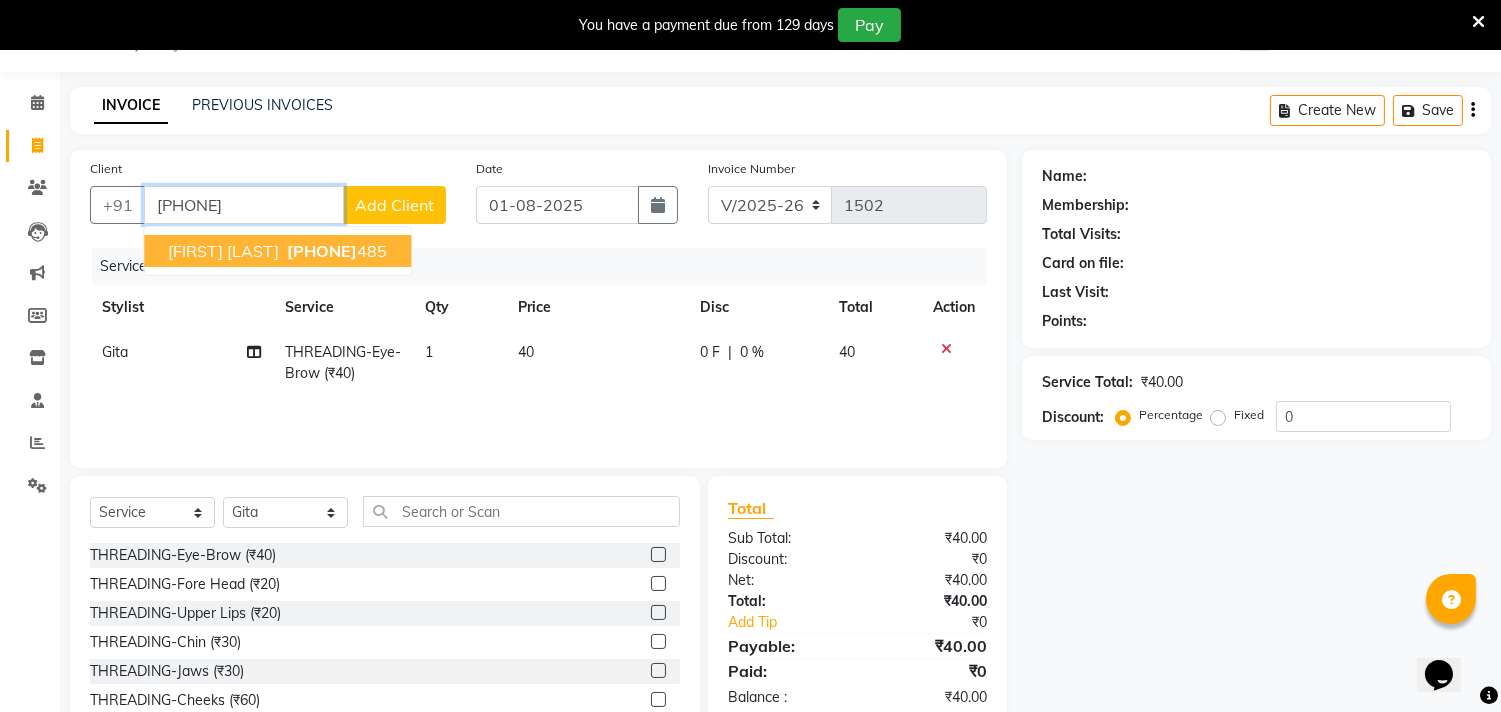 click on "[FIRST] [LAST]" at bounding box center (223, 251) 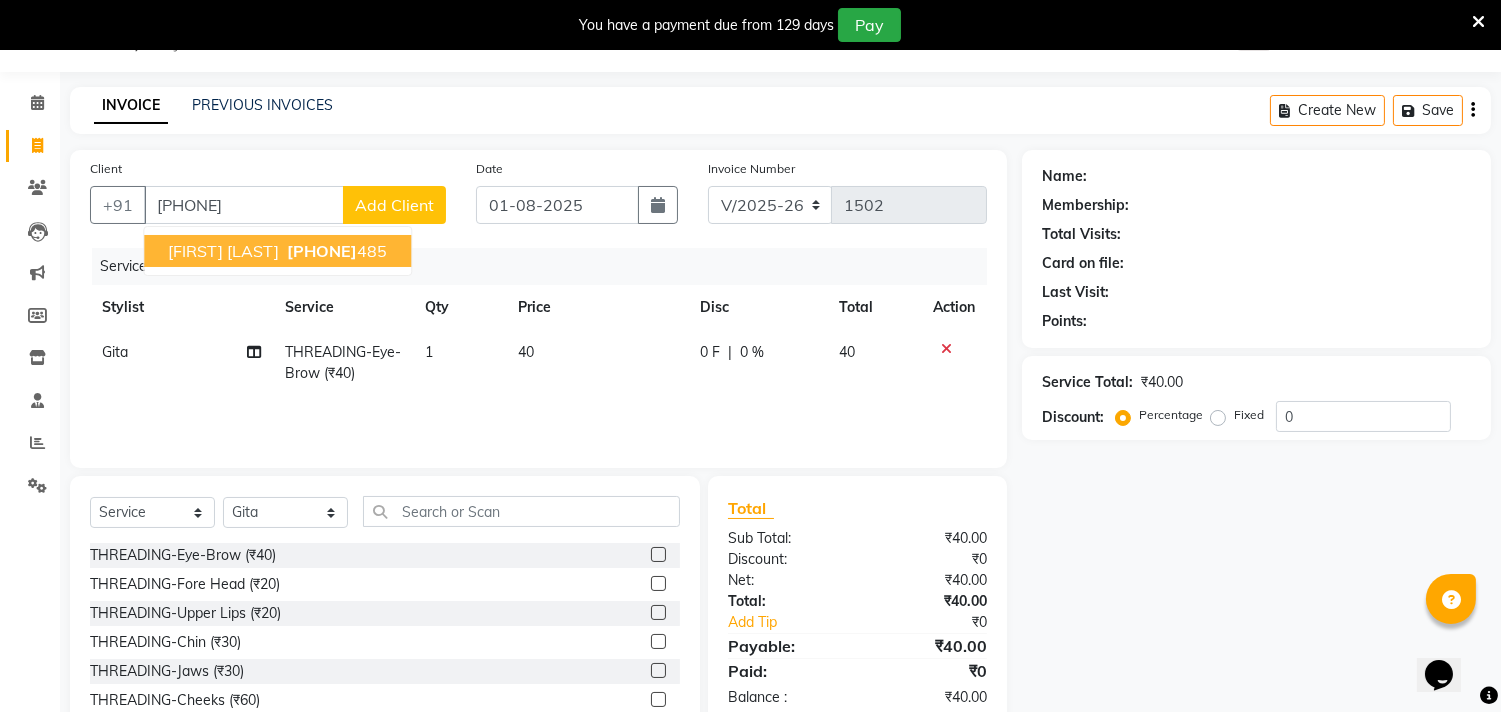 click on "Client +[COUNTRYCODE] [PHONE] [FIRST] [LAST] [PHONE] Add Client Date [DATE] Invoice Number V/2025 V/2025-26 1502 Services Stylist Service Qty Price Disc Total Action [FIRST] THREADING-Eye-Brow (₹40) 1 40 0 F | 0 % 40" 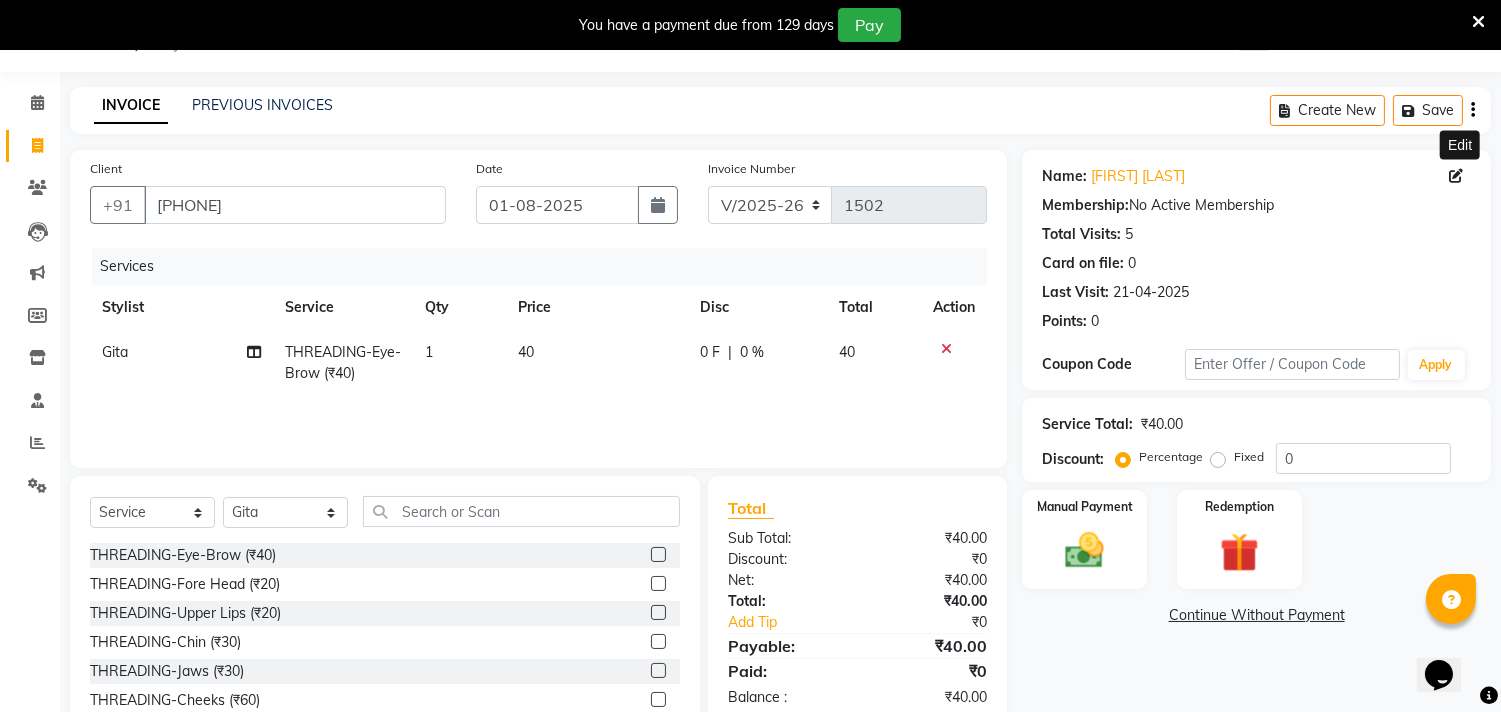 click 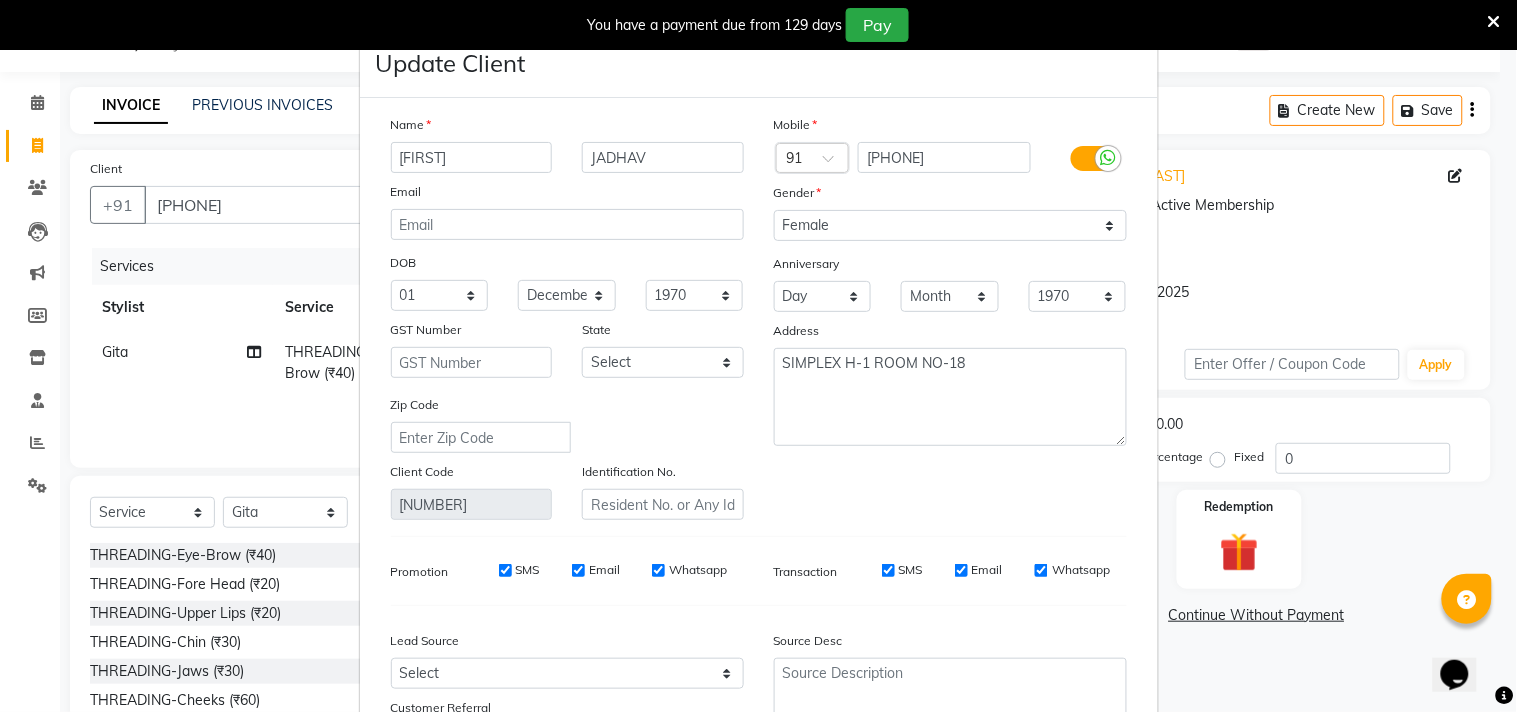 click on "[FIRST]" at bounding box center (472, 157) 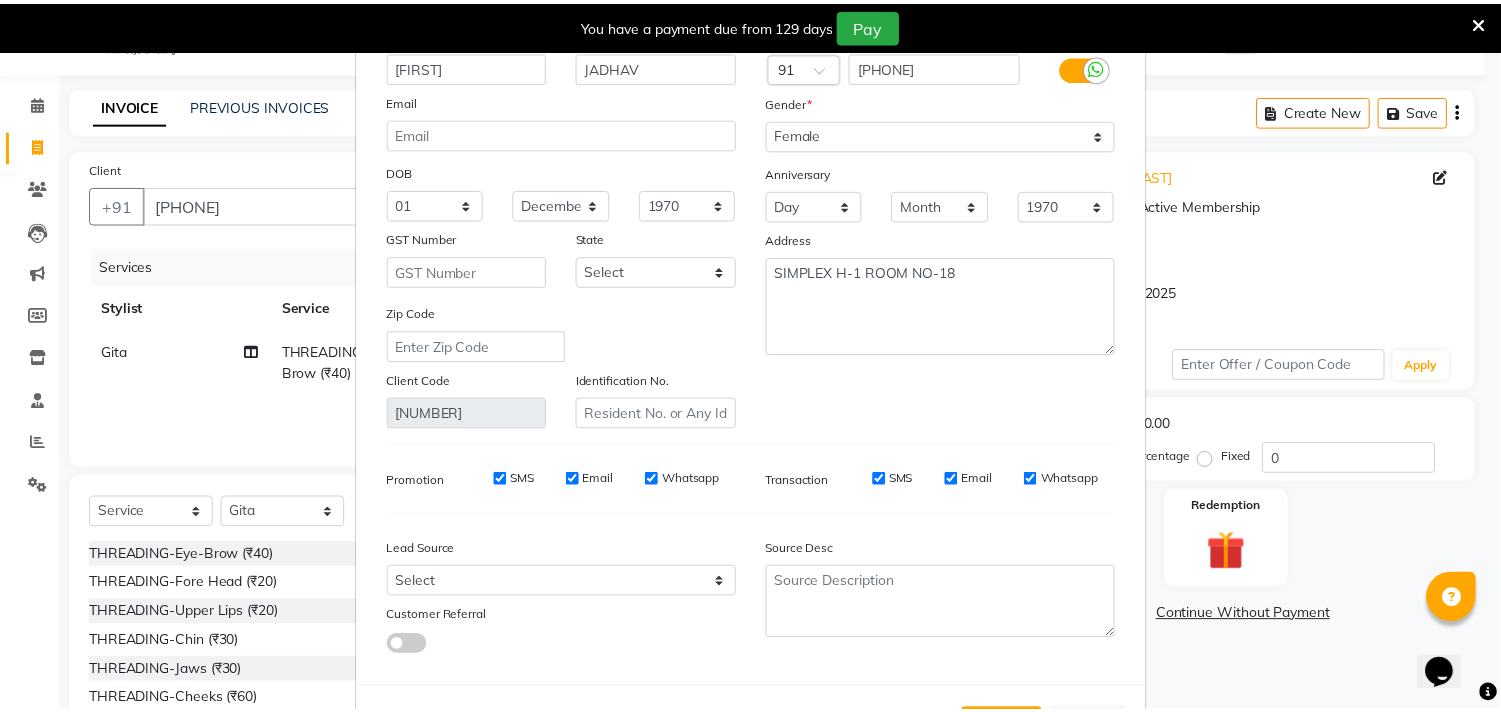 scroll, scrollTop: 177, scrollLeft: 0, axis: vertical 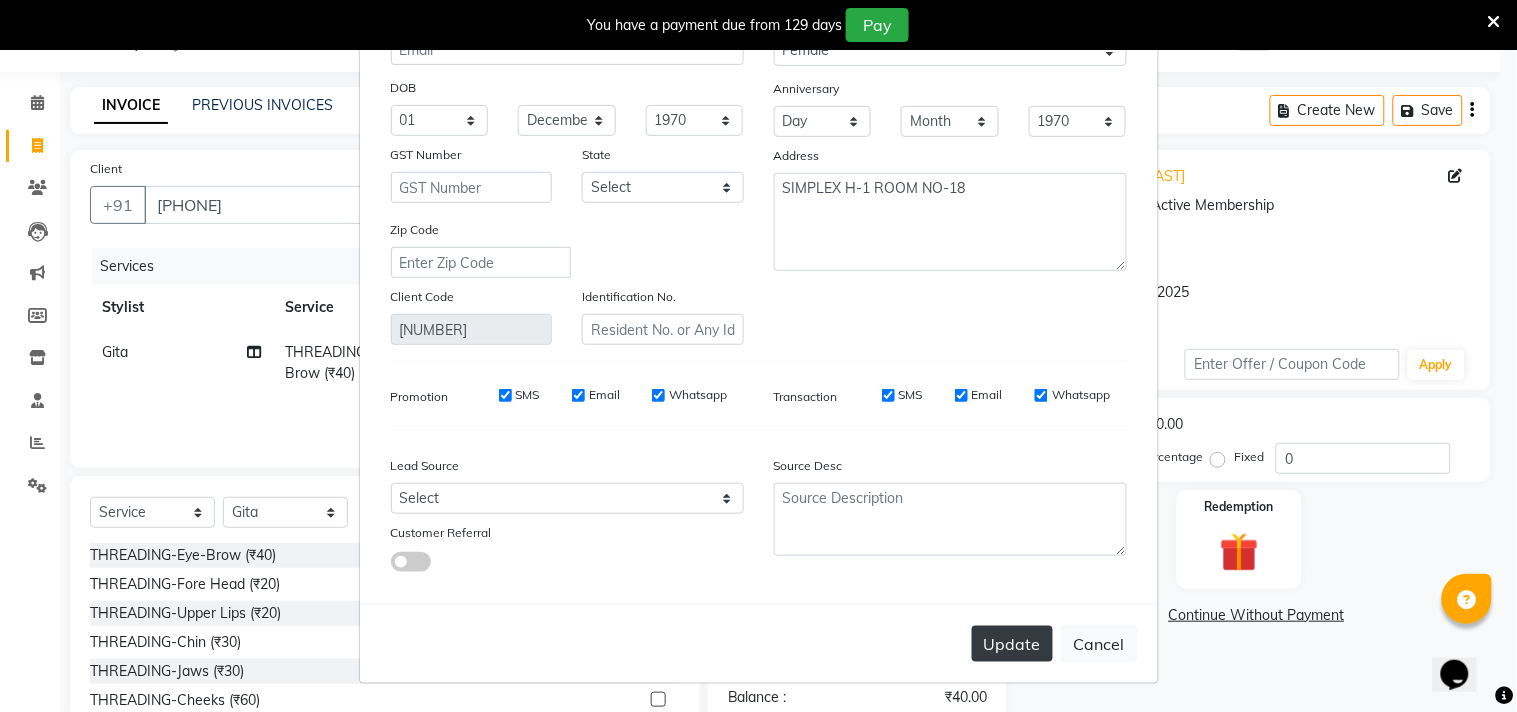 type on "[FIRST]" 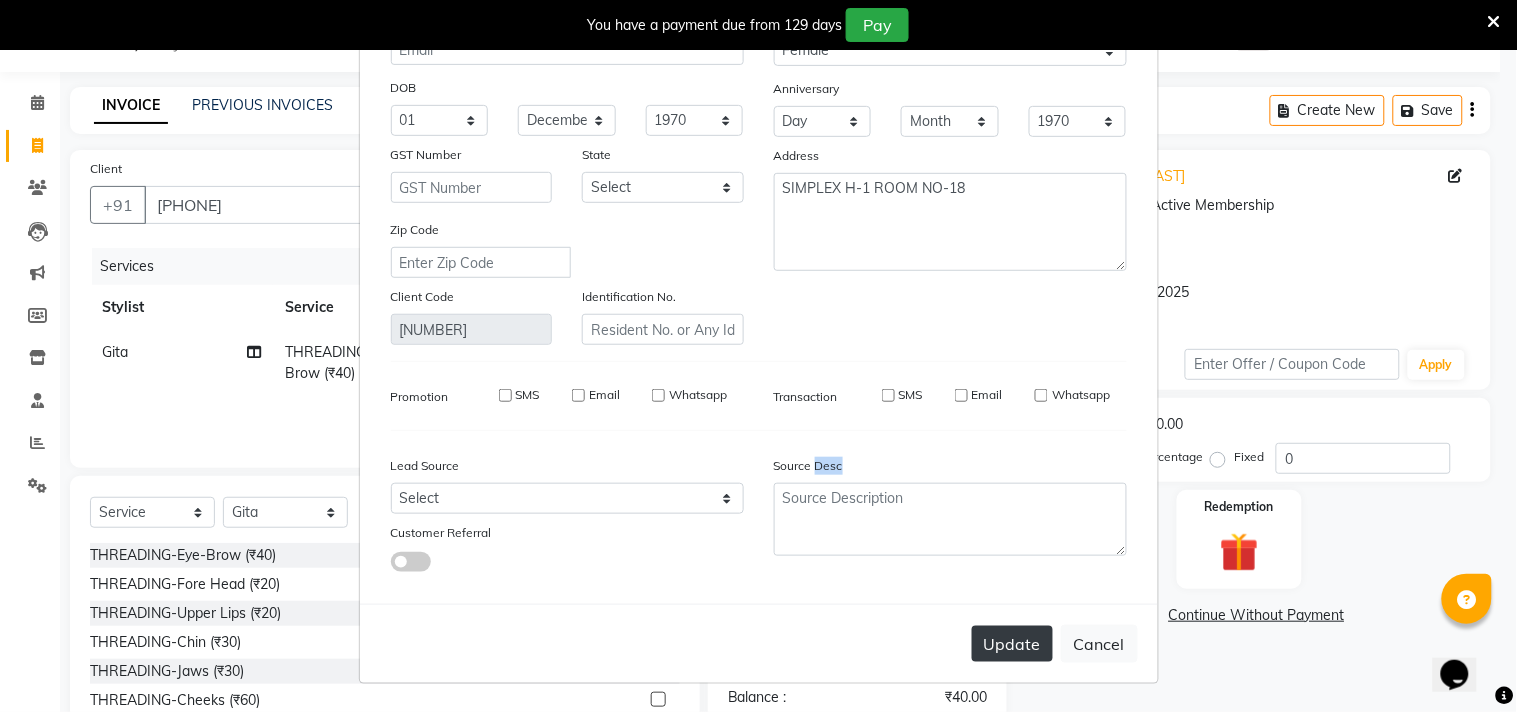 click on "Update   Cancel" at bounding box center [759, 643] 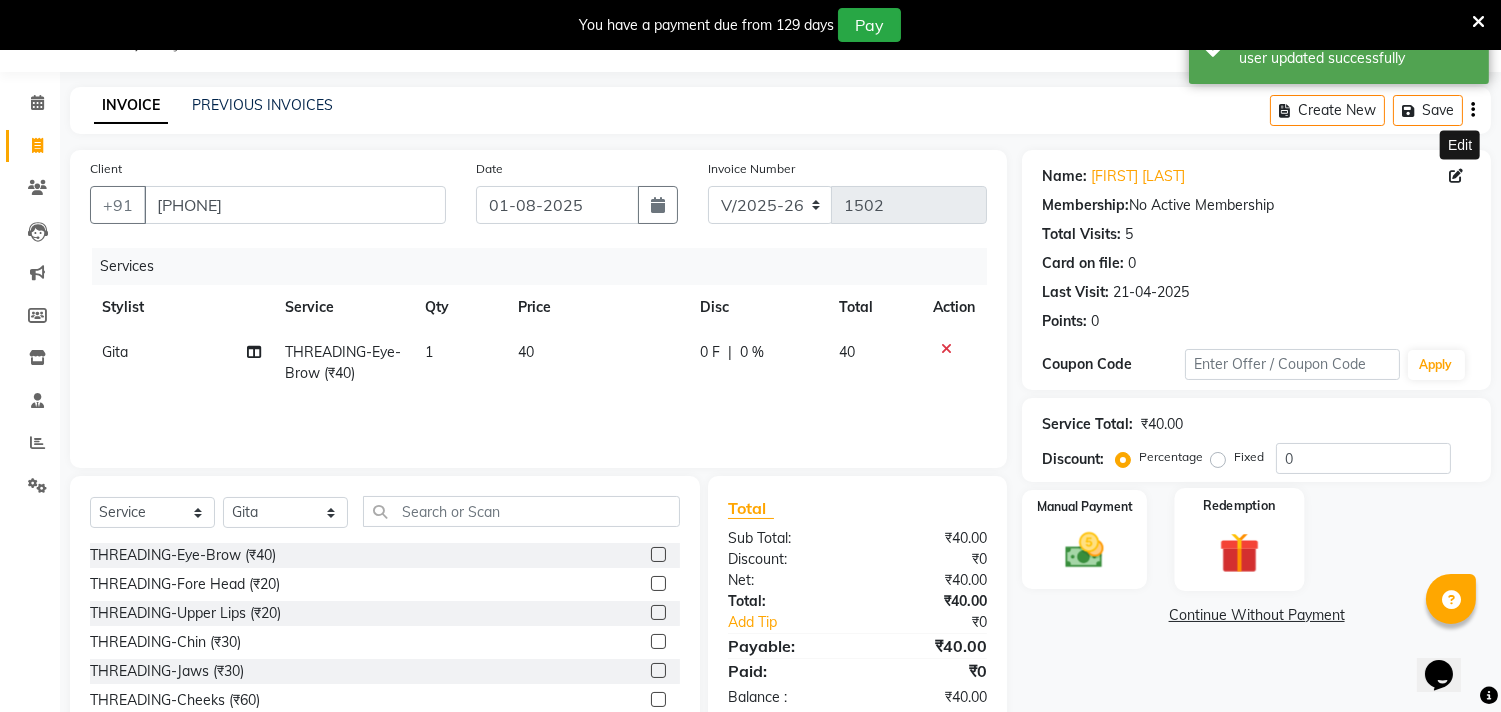 scroll, scrollTop: 138, scrollLeft: 0, axis: vertical 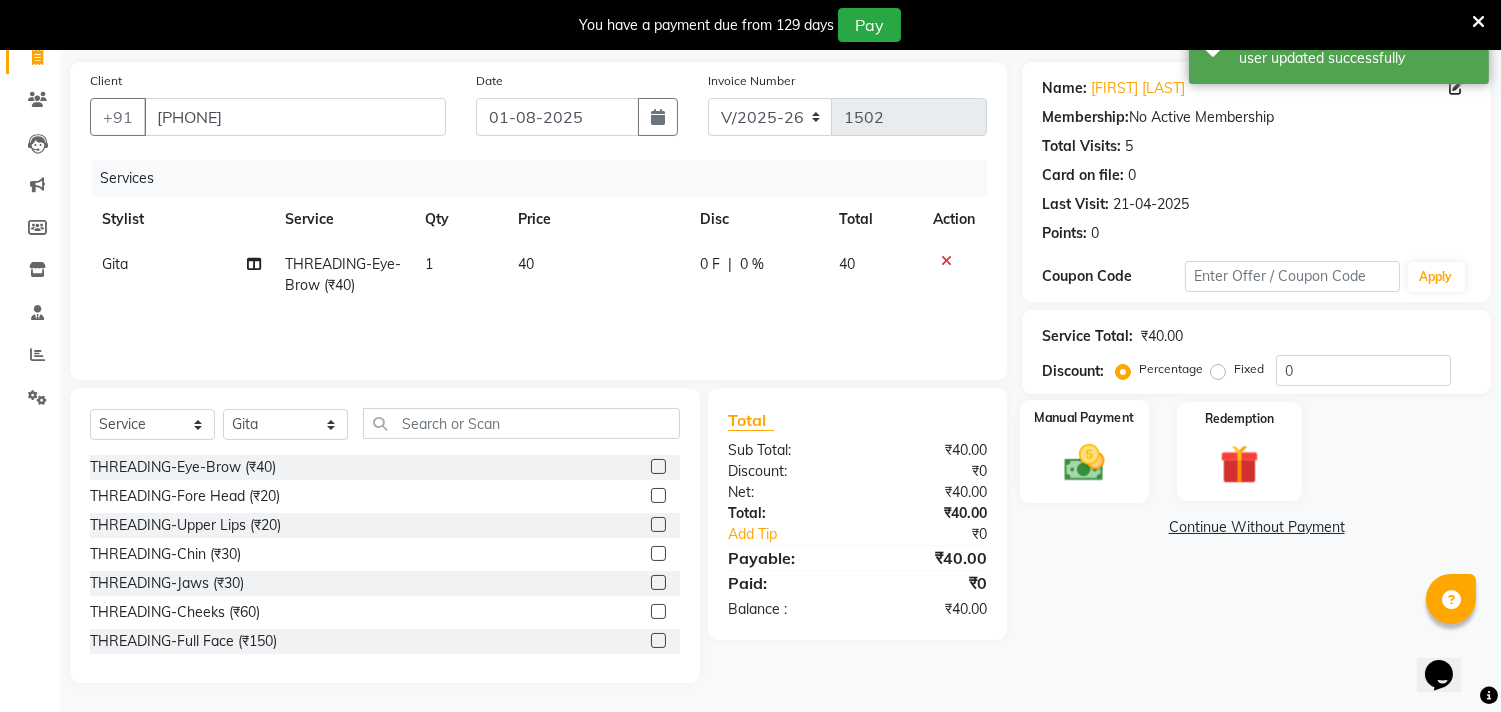 click 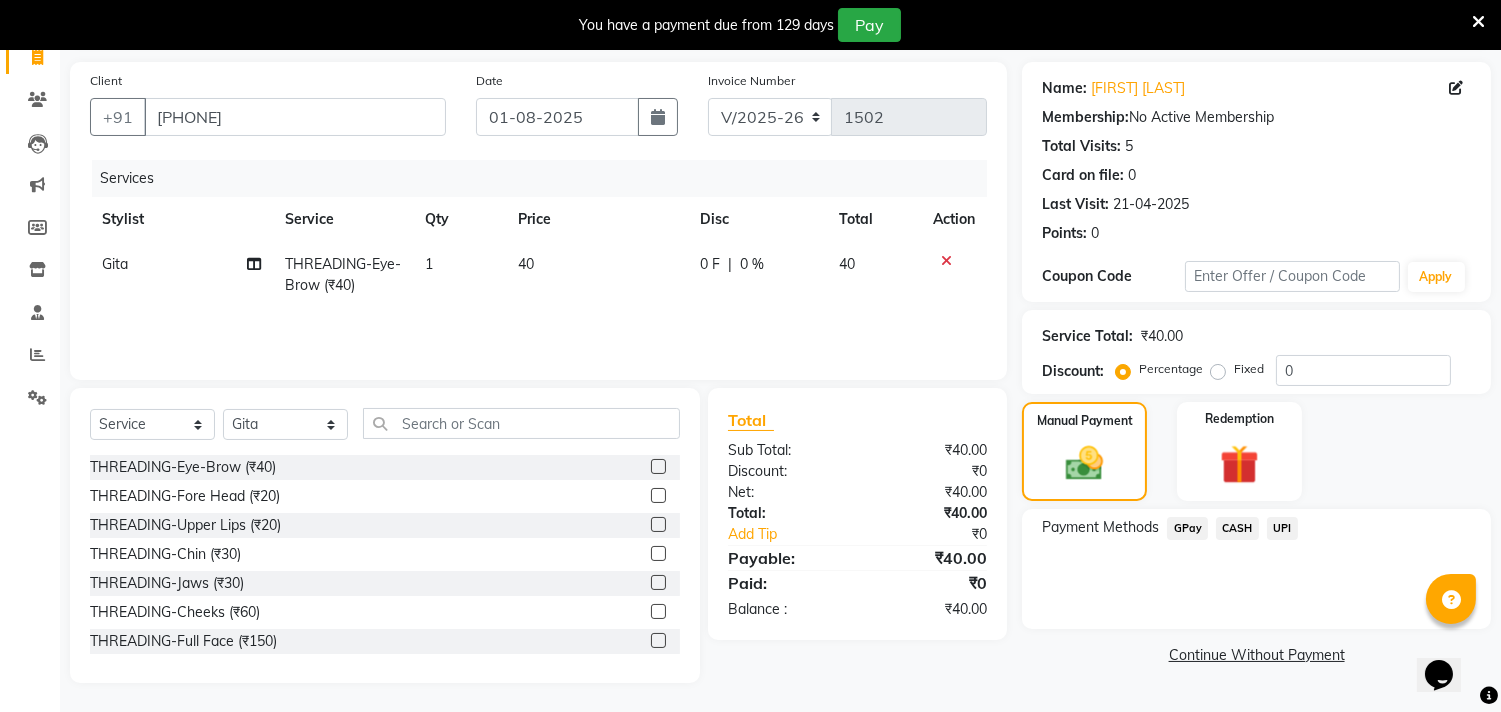 click on "GPay" 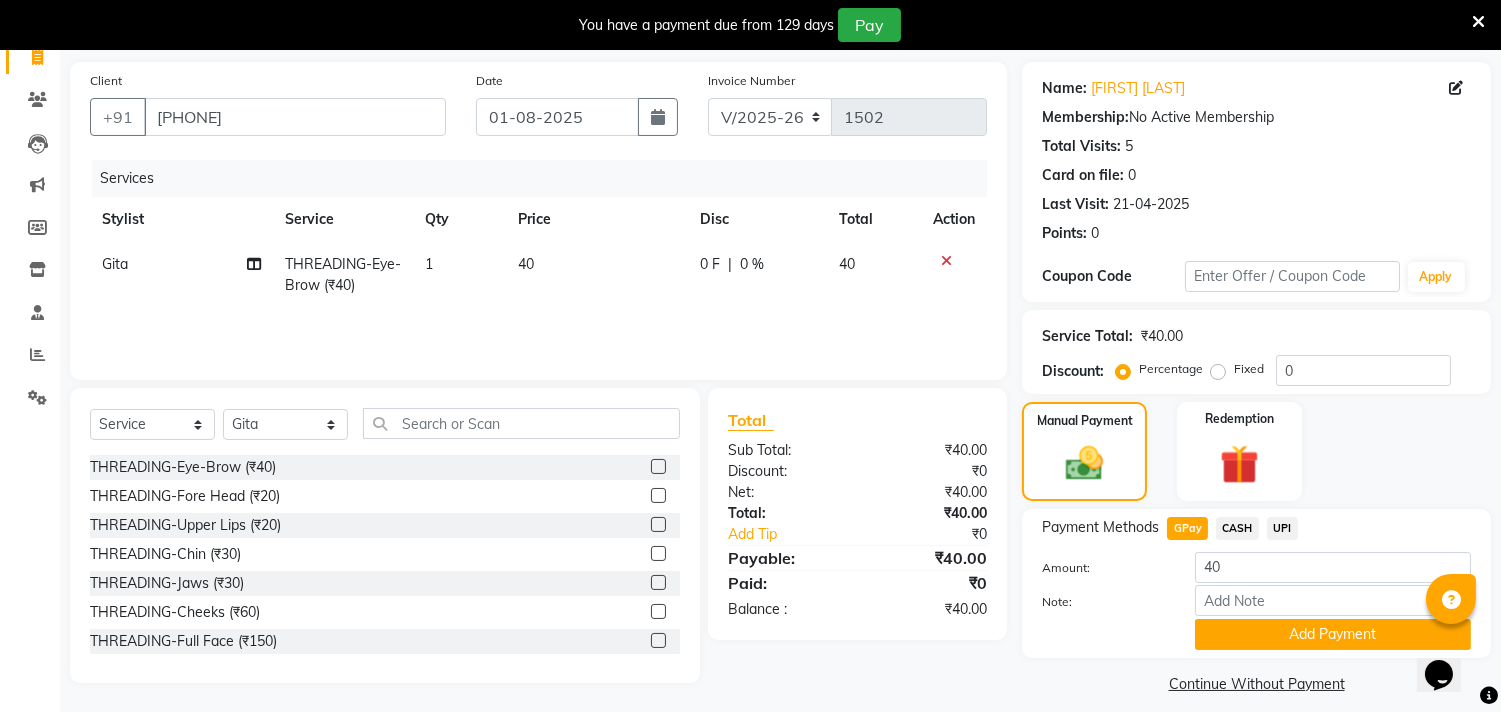 scroll, scrollTop: 154, scrollLeft: 0, axis: vertical 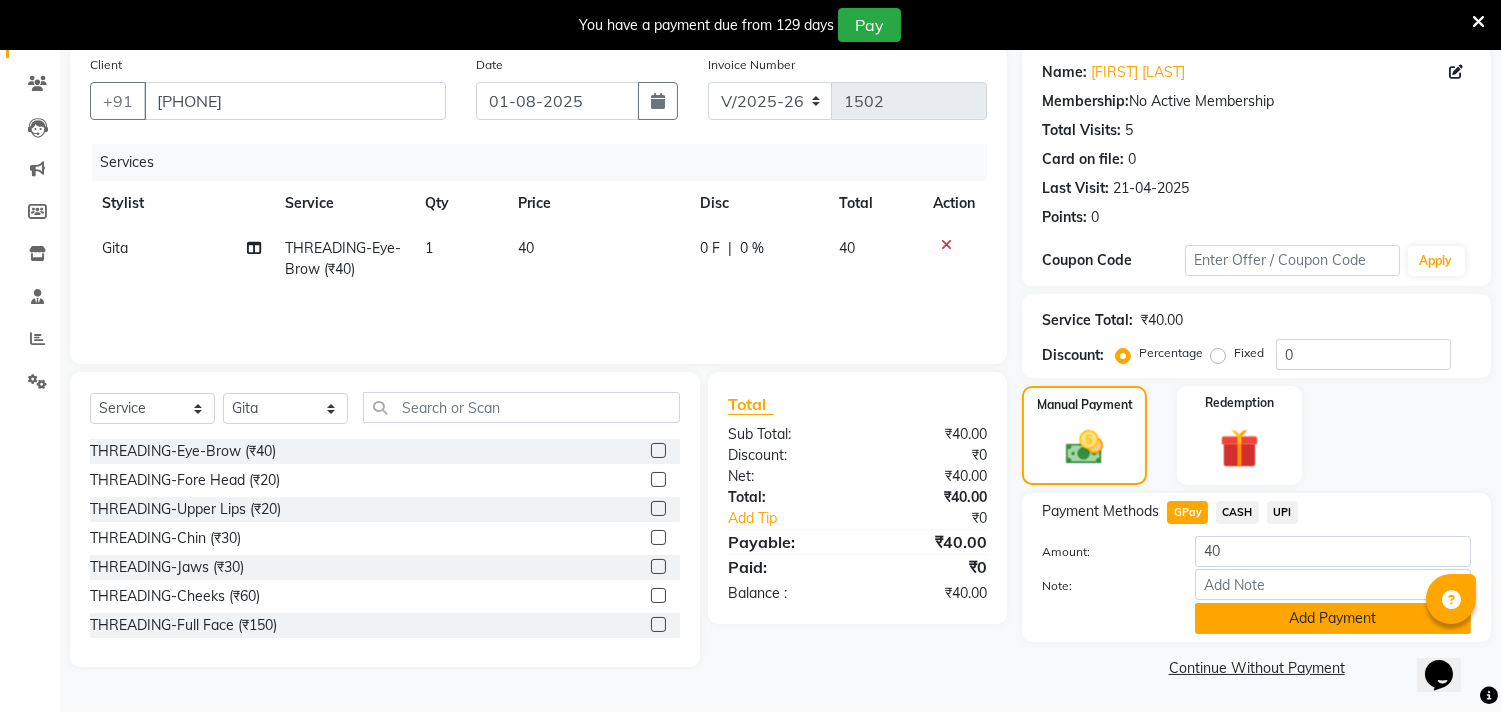 click on "Add Payment" 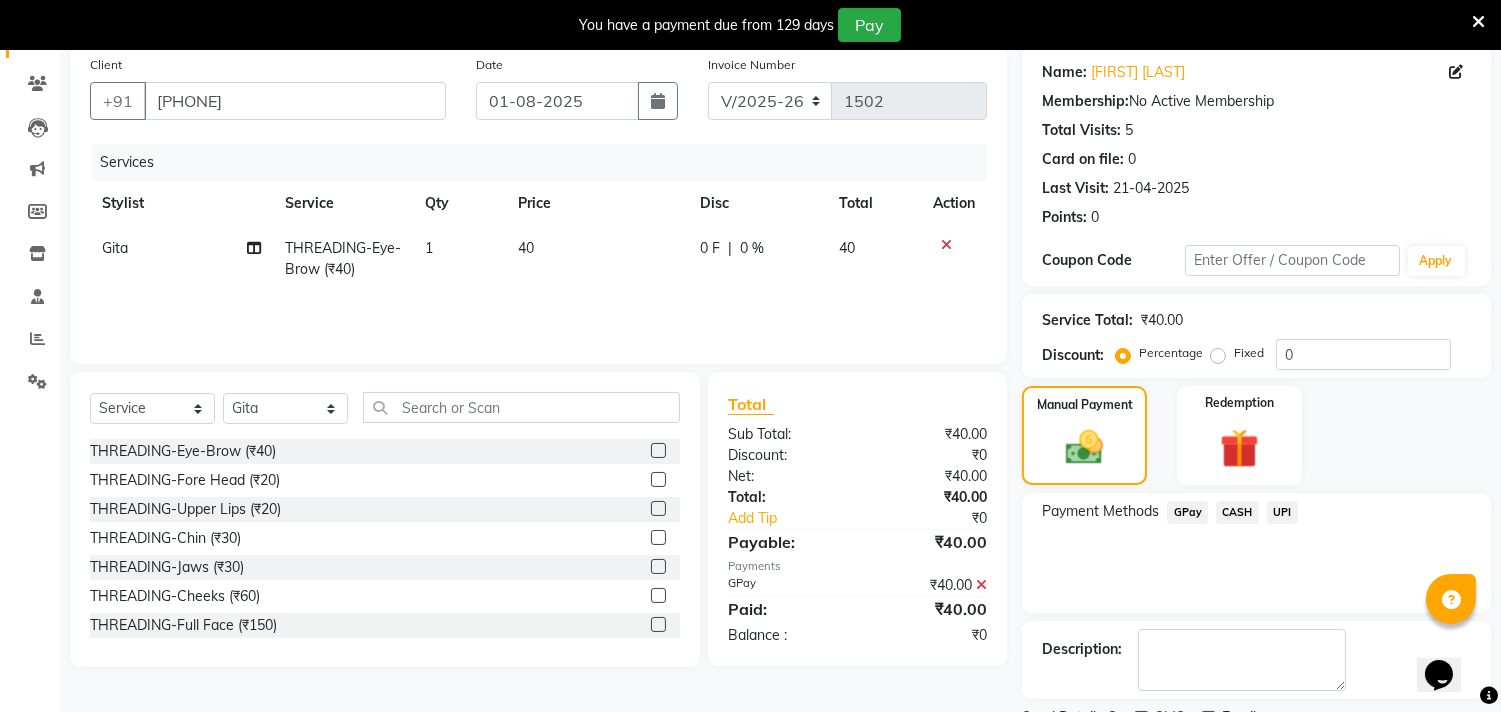 scroll, scrollTop: 237, scrollLeft: 0, axis: vertical 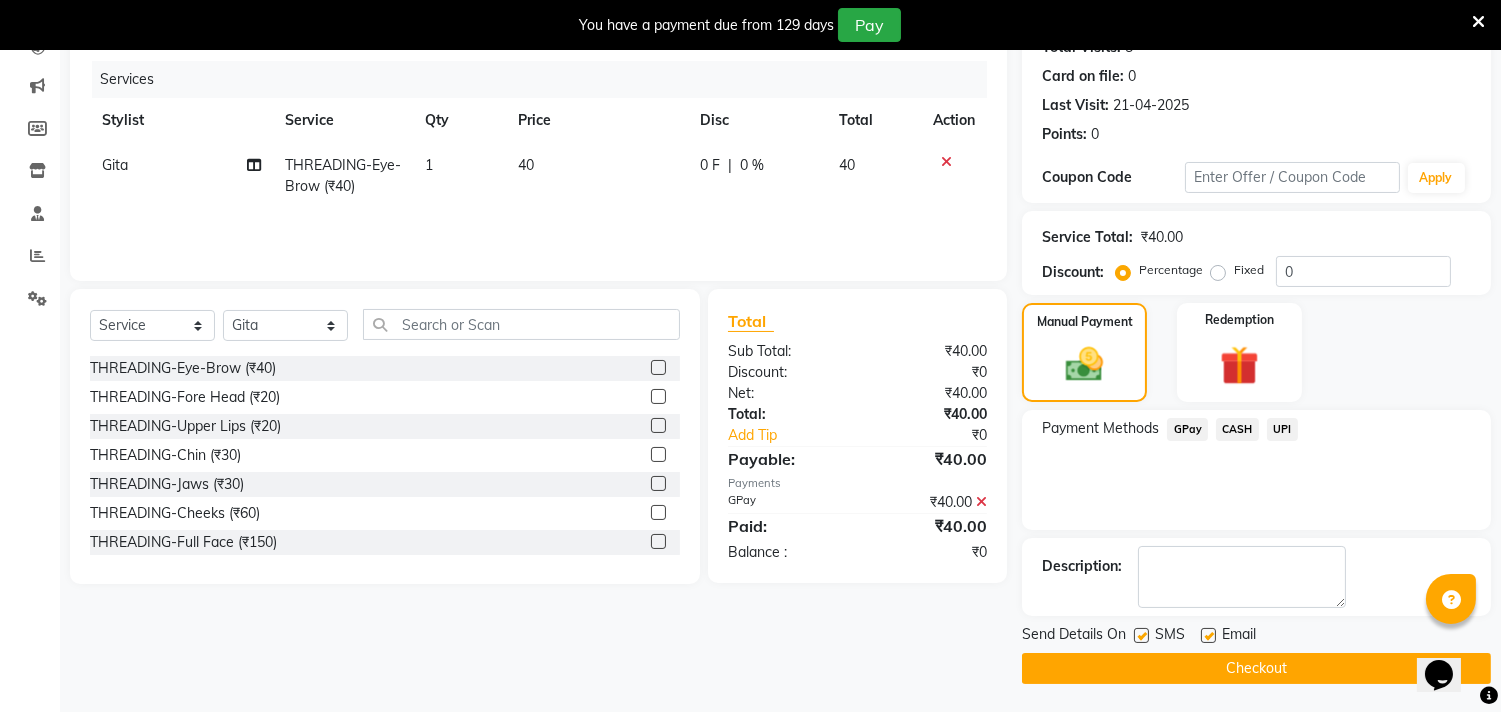 click on "Checkout" 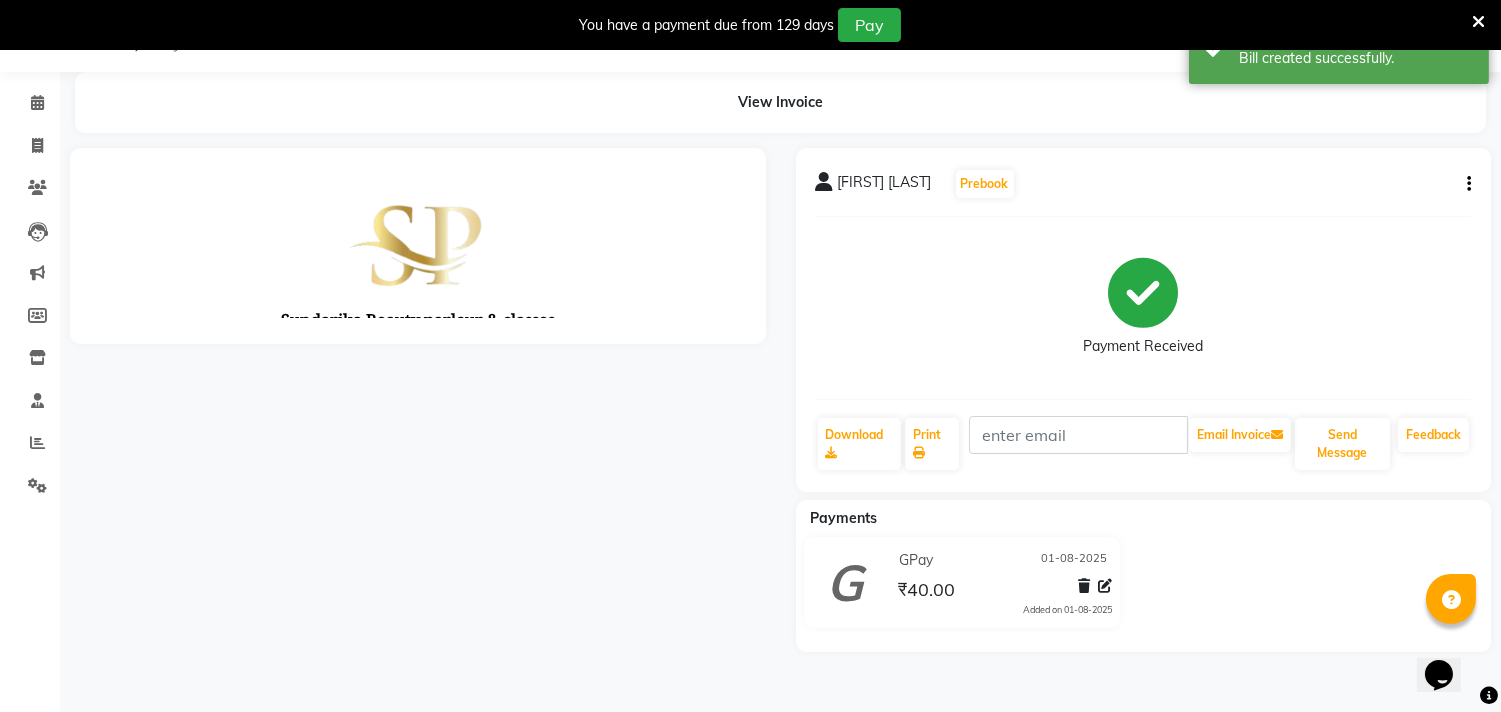 scroll, scrollTop: 0, scrollLeft: 0, axis: both 